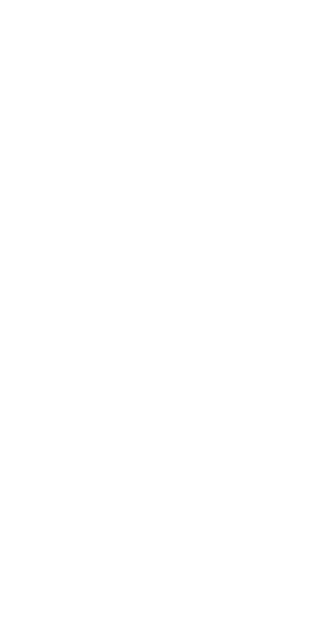 scroll, scrollTop: 0, scrollLeft: 0, axis: both 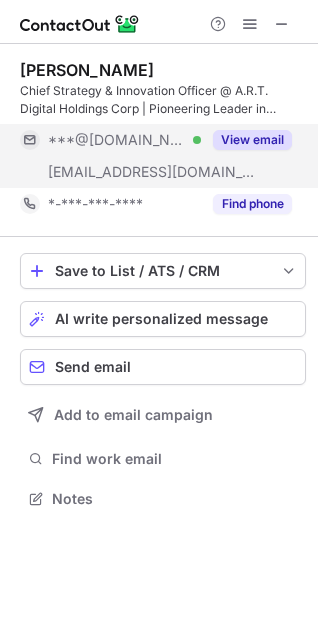 click on "View email" at bounding box center (252, 140) 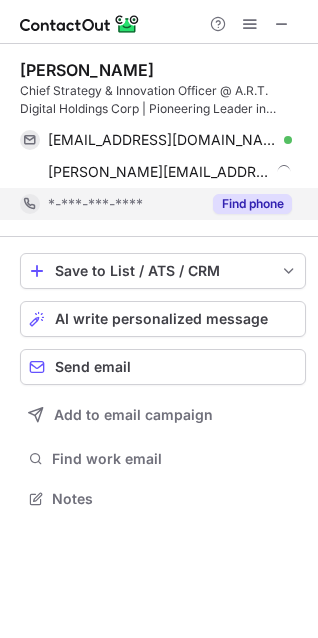 click on "Find phone" at bounding box center [252, 204] 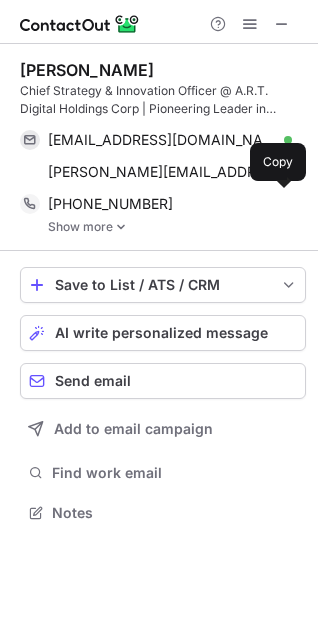 scroll, scrollTop: 10, scrollLeft: 10, axis: both 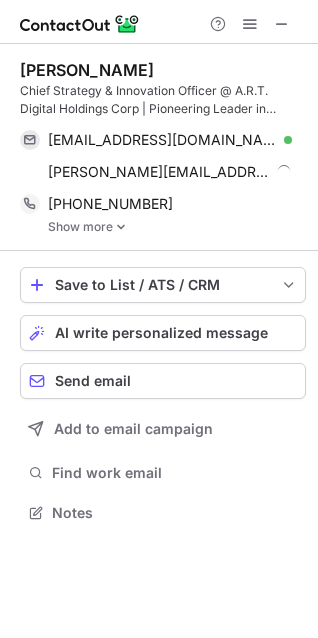 click at bounding box center [121, 227] 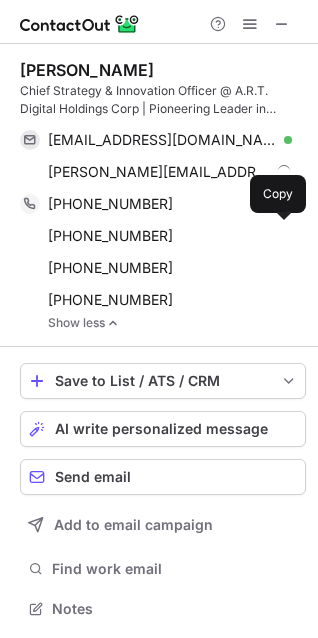 scroll, scrollTop: 10, scrollLeft: 10, axis: both 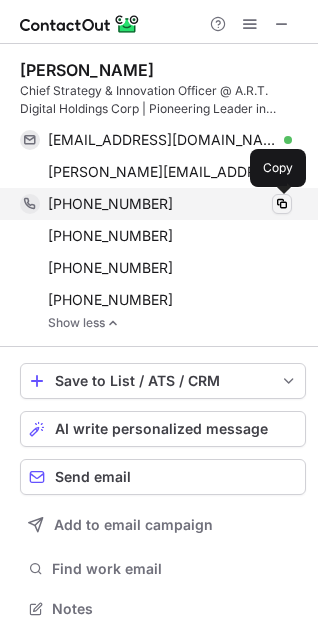 click at bounding box center (282, 204) 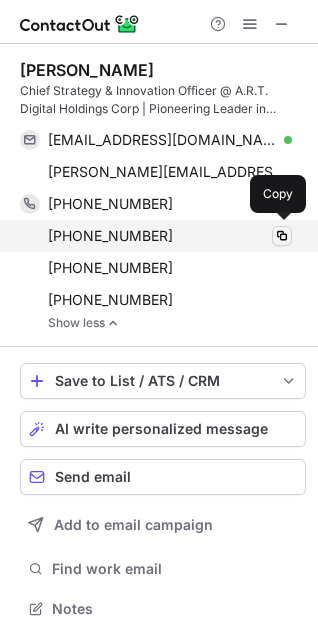 click at bounding box center [282, 236] 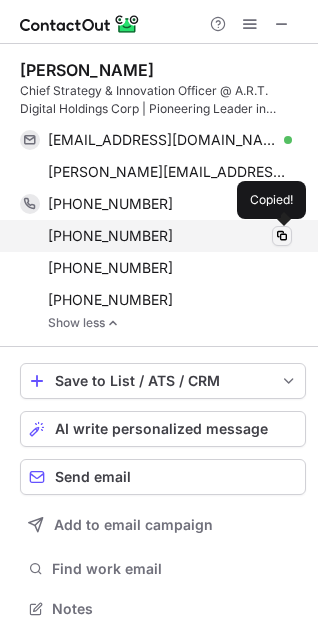 click at bounding box center [282, 236] 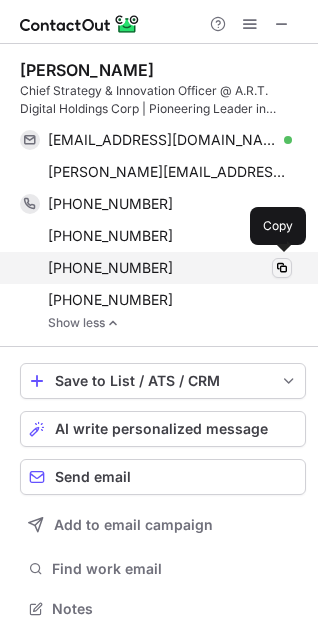click at bounding box center (282, 268) 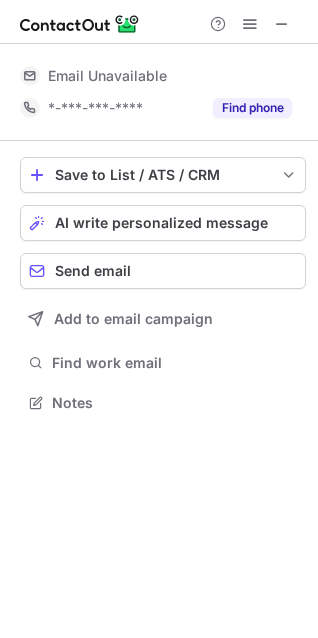 scroll, scrollTop: 10, scrollLeft: 10, axis: both 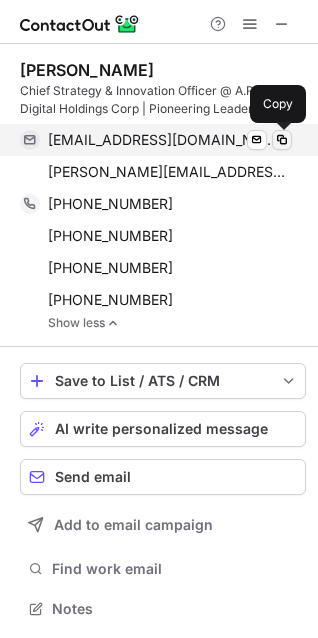 click at bounding box center [282, 140] 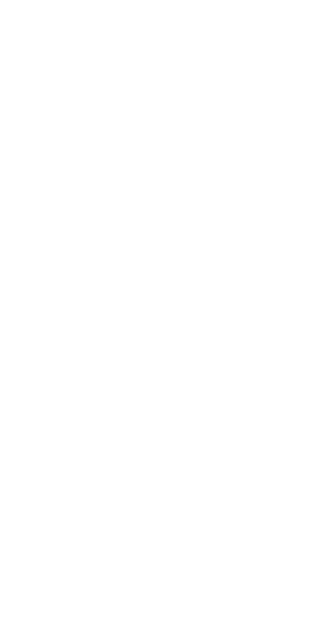 scroll, scrollTop: 0, scrollLeft: 0, axis: both 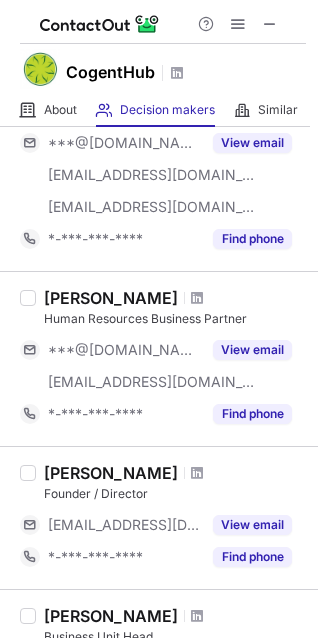 click at bounding box center (197, 298) 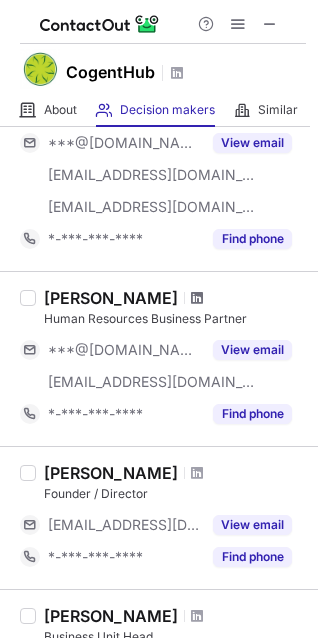 click at bounding box center (197, 298) 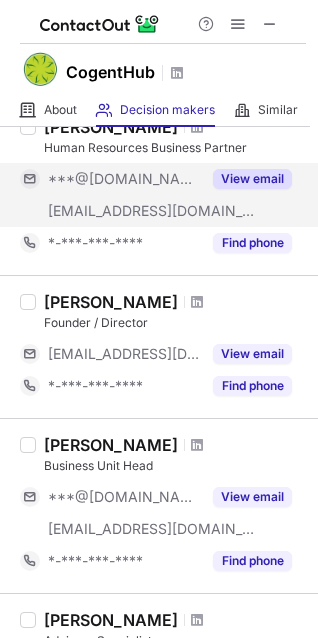 scroll, scrollTop: 378, scrollLeft: 0, axis: vertical 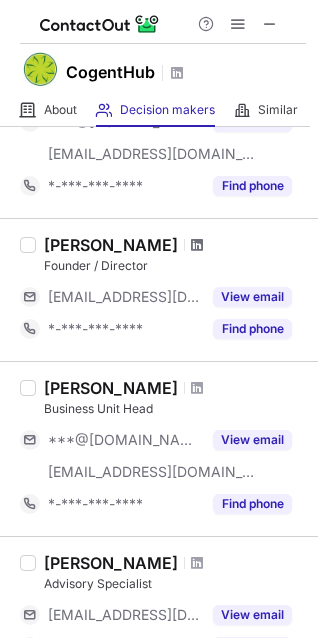 click at bounding box center [197, 245] 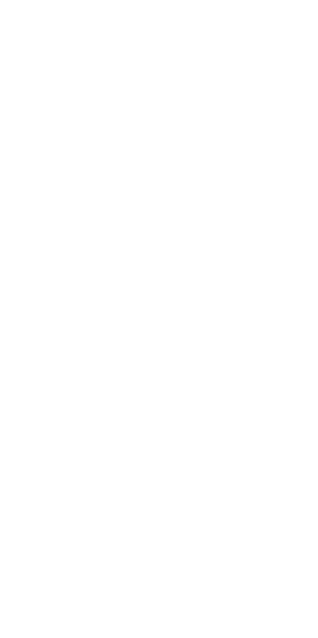 scroll, scrollTop: 0, scrollLeft: 0, axis: both 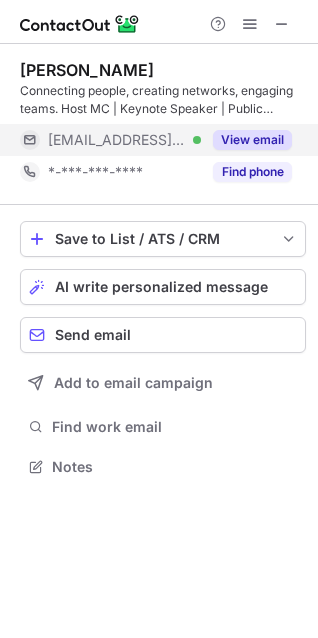 click on "View email" at bounding box center (252, 140) 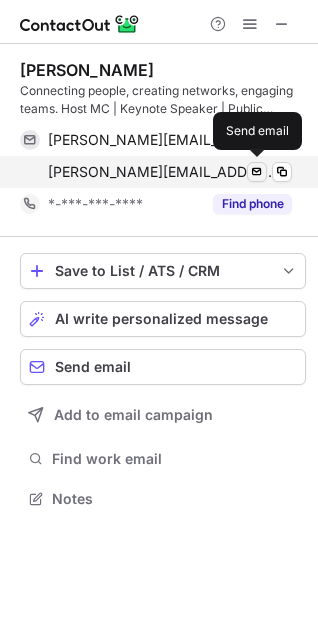 scroll, scrollTop: 10, scrollLeft: 10, axis: both 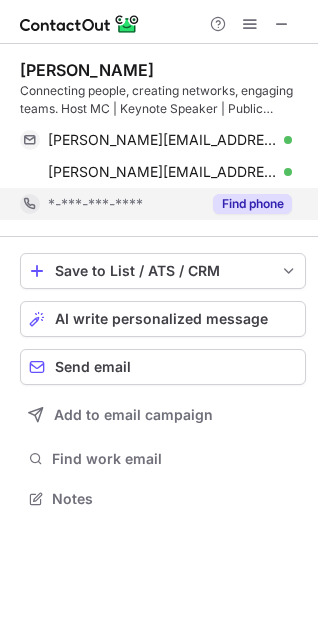 click on "Find phone" at bounding box center [252, 204] 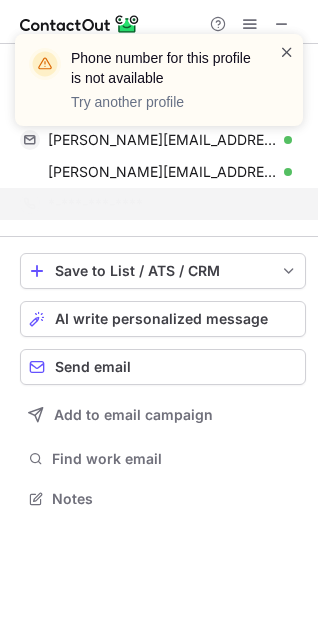 click at bounding box center [287, 52] 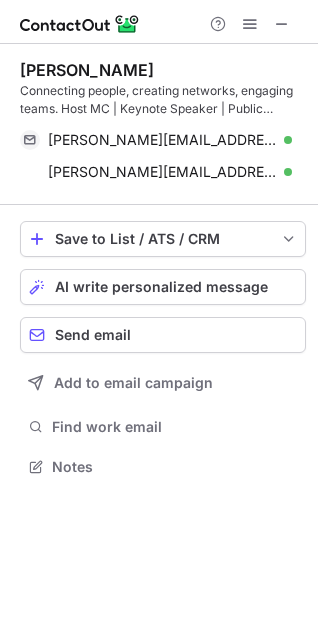scroll, scrollTop: 453, scrollLeft: 318, axis: both 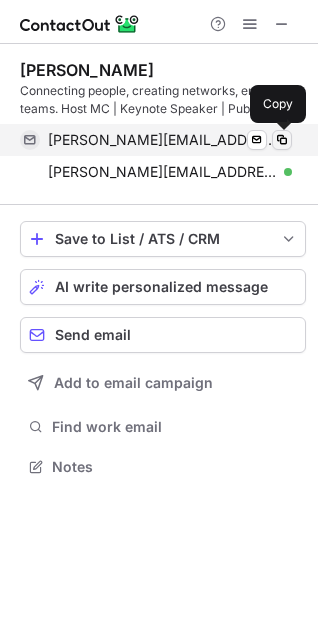 click at bounding box center [282, 140] 